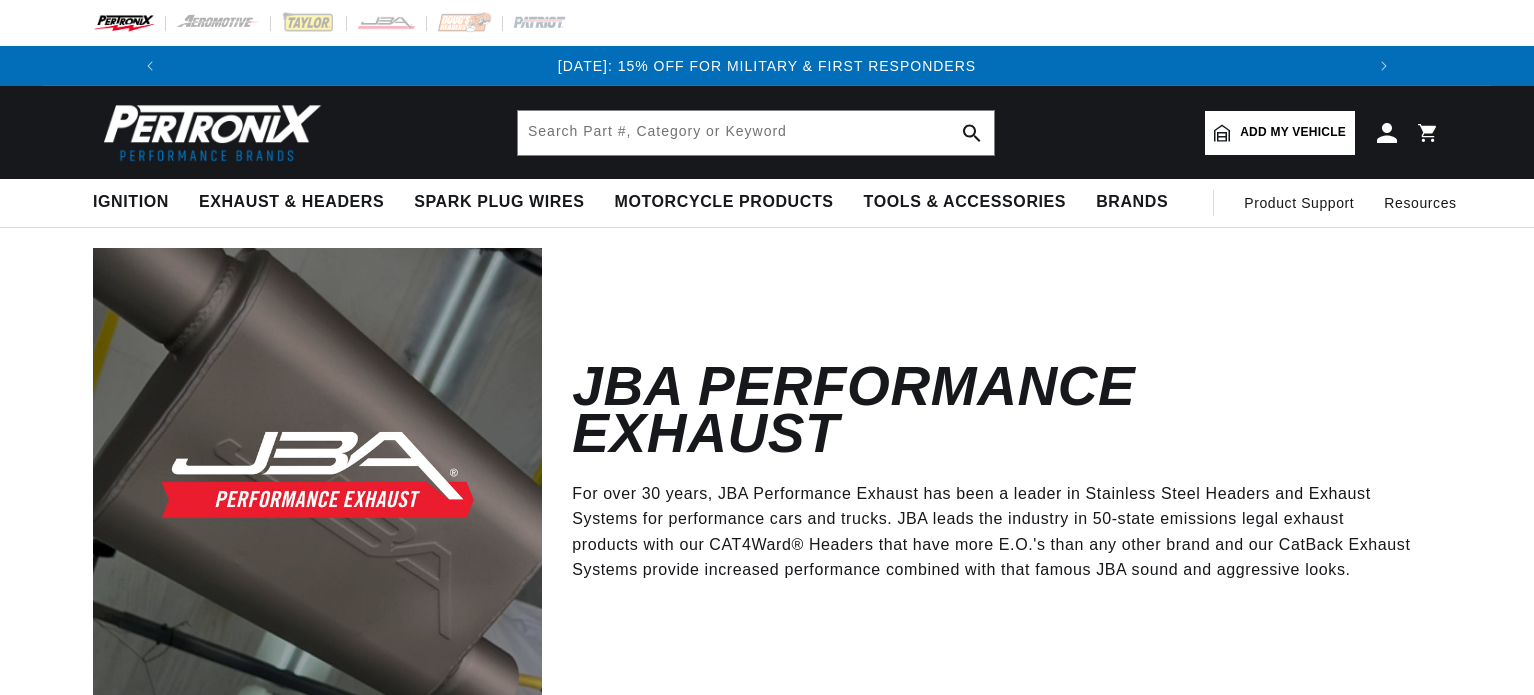 scroll, scrollTop: 0, scrollLeft: 0, axis: both 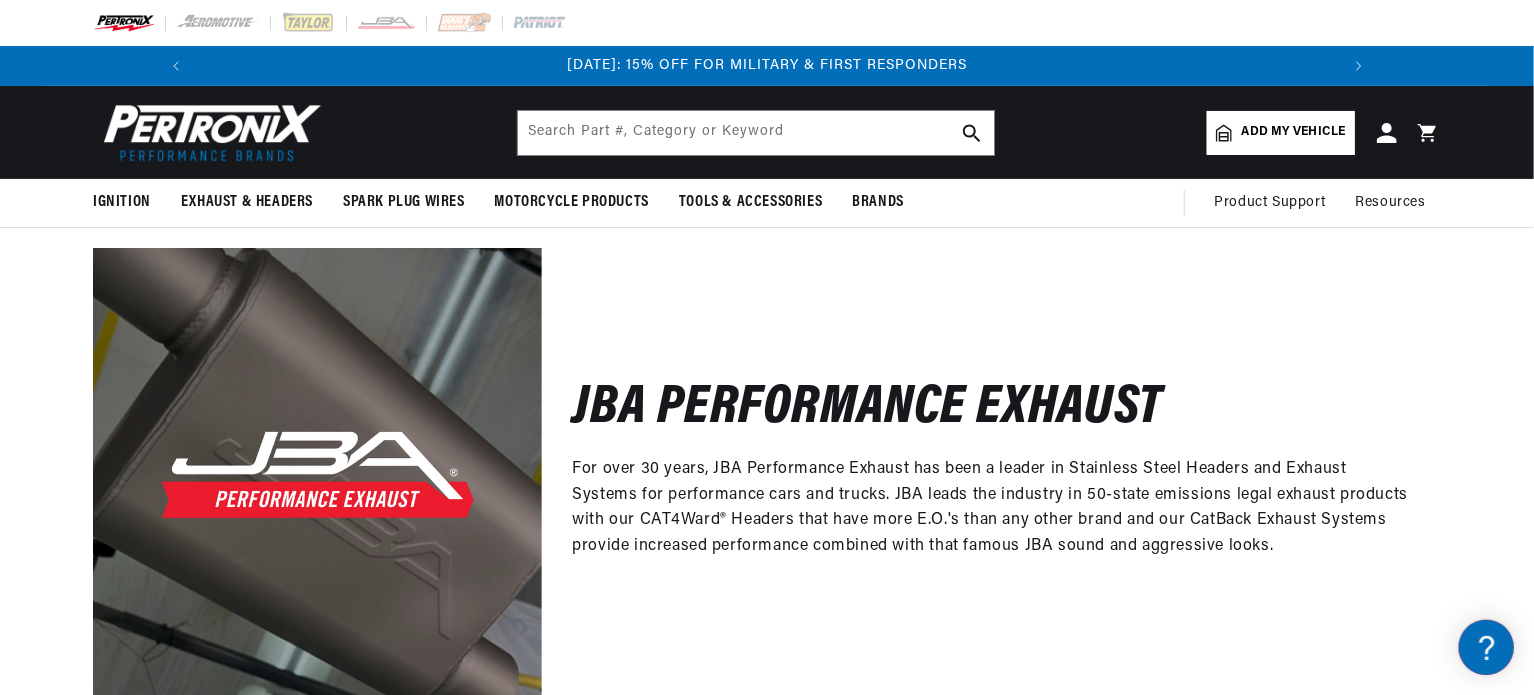 click on "Add my vehicle" at bounding box center [1294, 132] 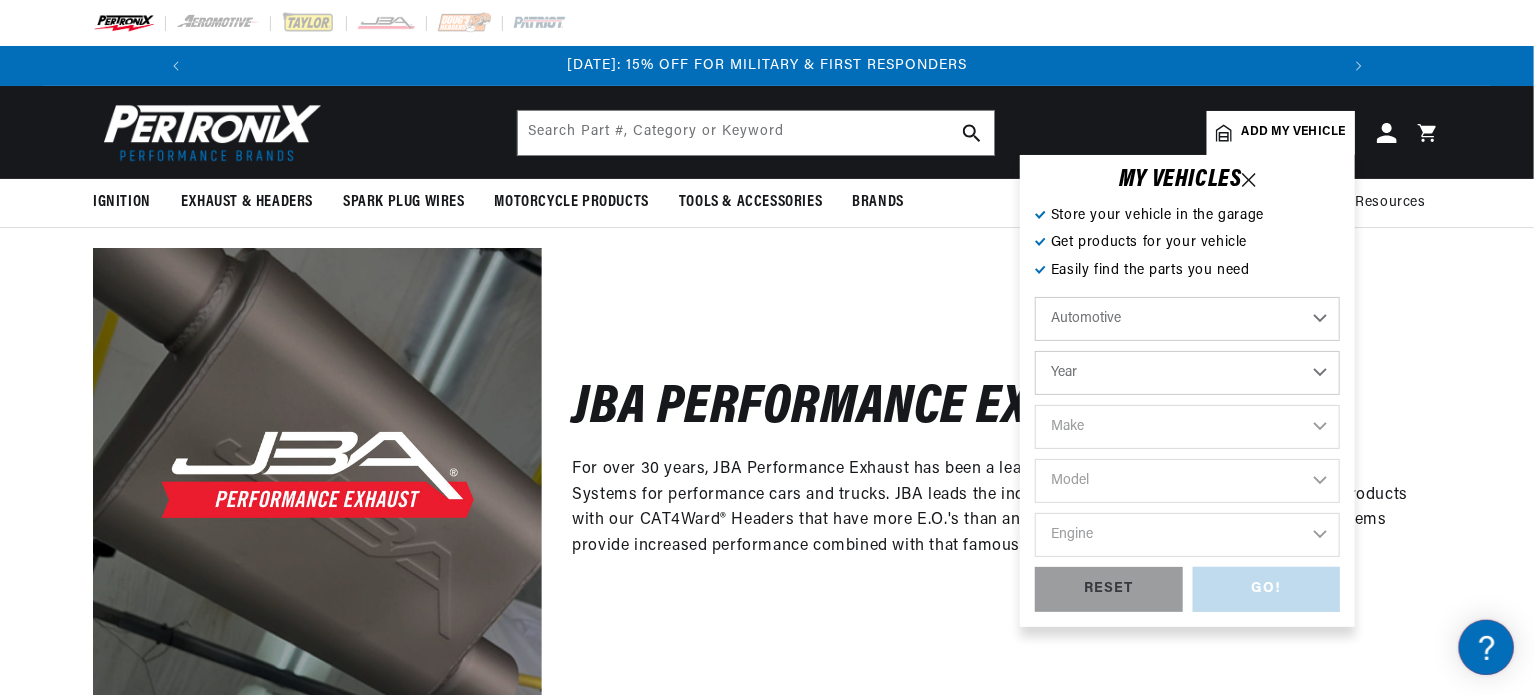 click on "Automotive
Agricultural
Industrial
Marine
Motorcycle" at bounding box center (1187, 319) 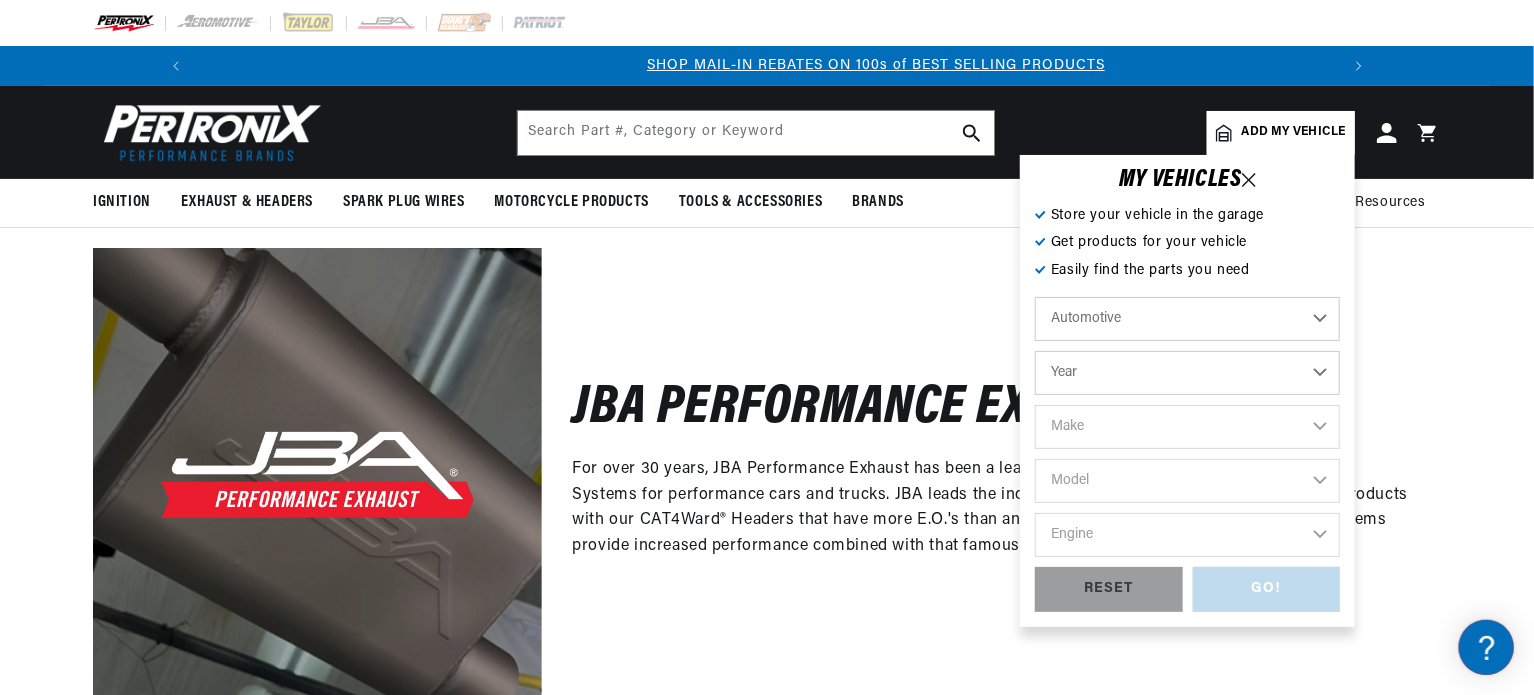 scroll, scrollTop: 0, scrollLeft: 1180, axis: horizontal 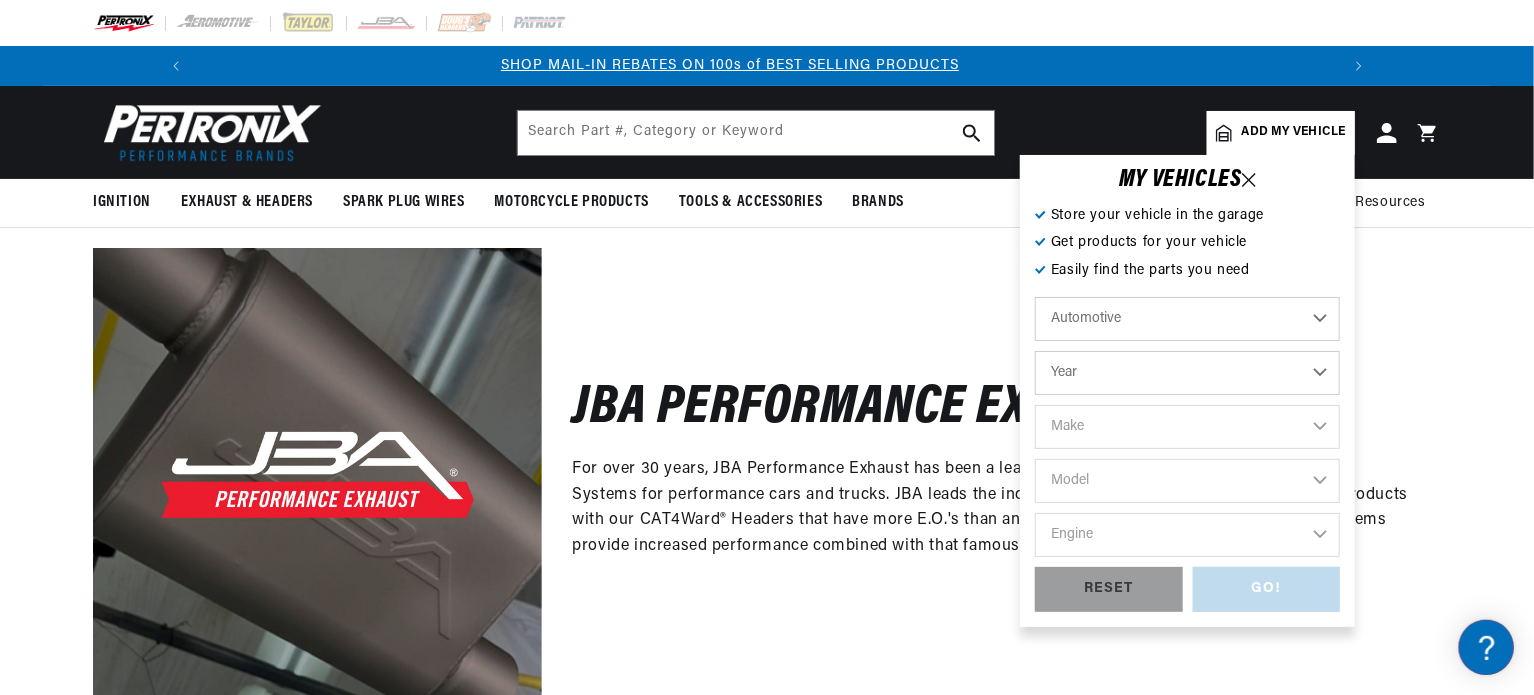 select on "2018" 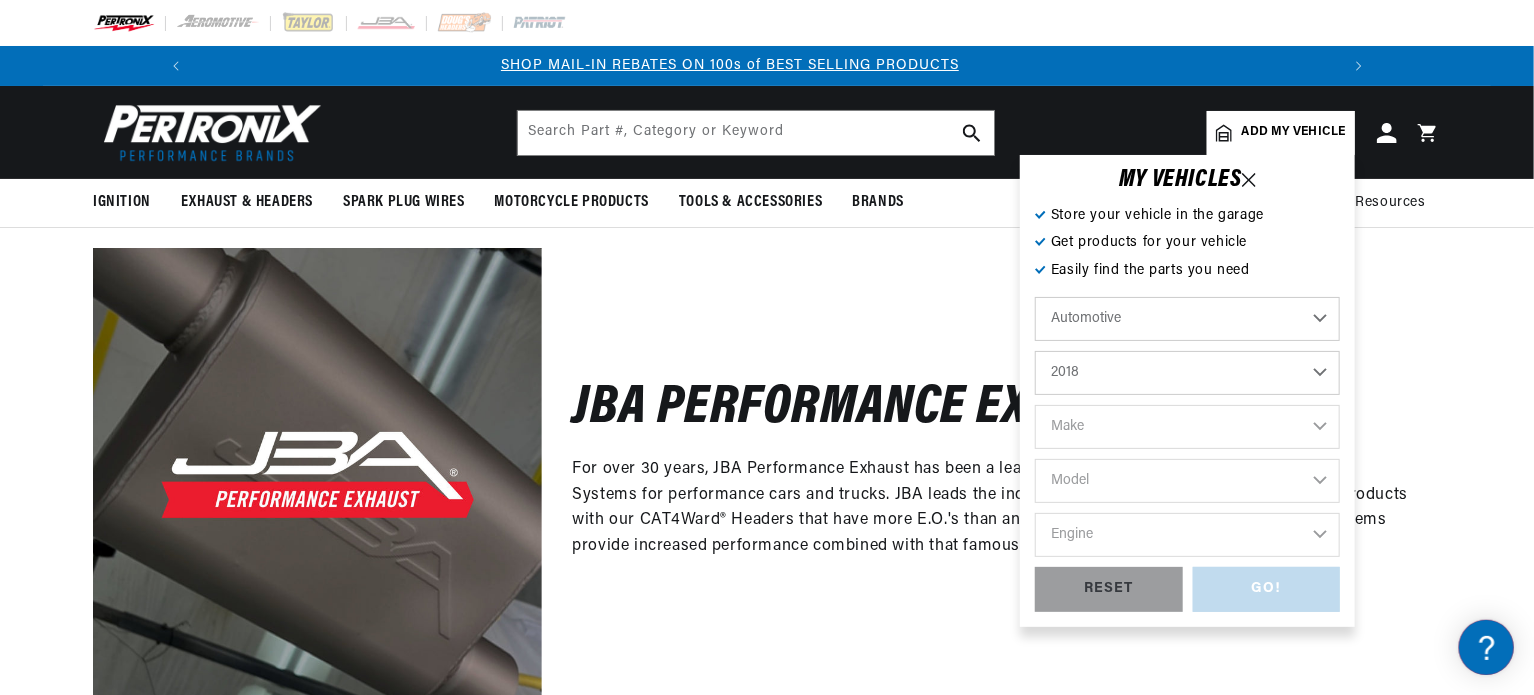 click on "Year
2022
2021
2020
2019
2018
2017
2016
2015
2014
2013
2012
2011
2010
2009
2008
2007
2006
2005
2004
2003
2002
2001
2000
1999
1998
1997
1996
1995
1994
1993
1992
1991
1990
1989
1988
1987
1986 1985" at bounding box center [1187, 373] 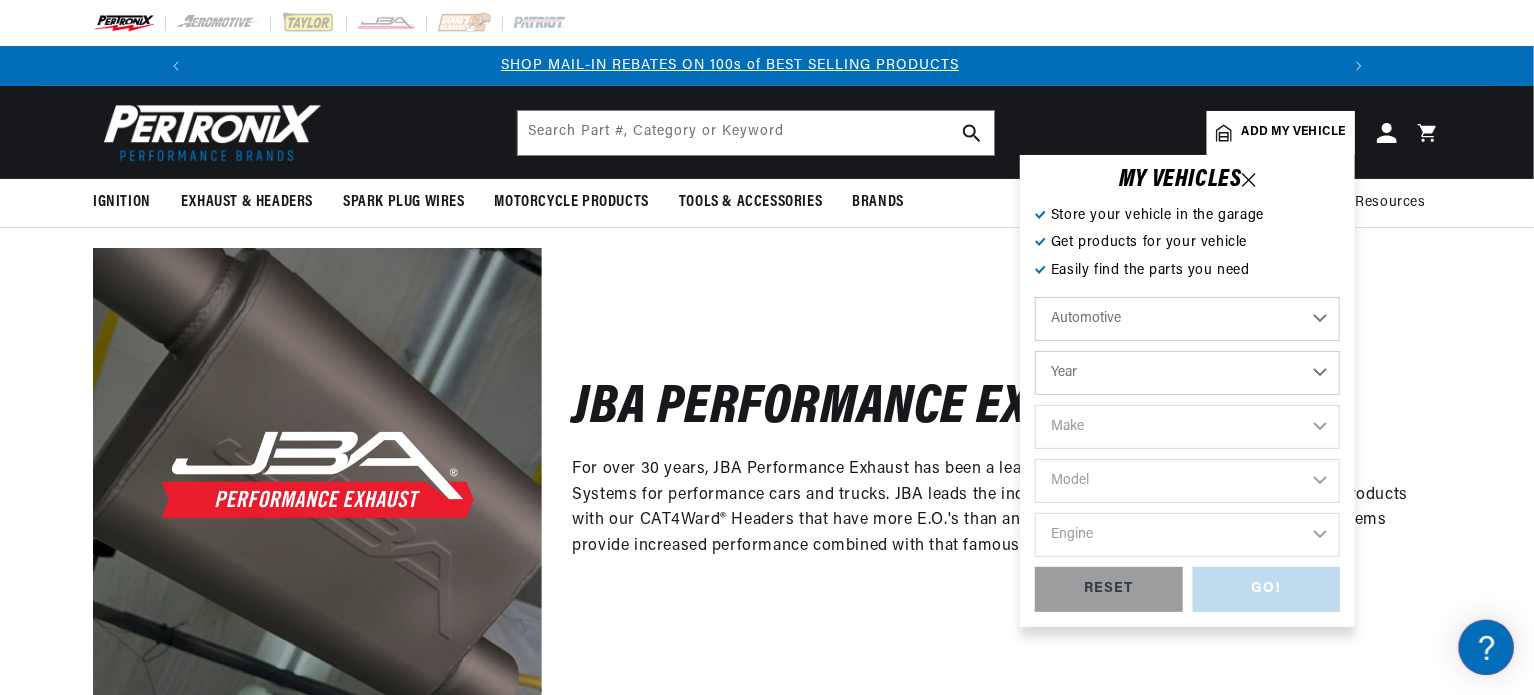 select on "2018" 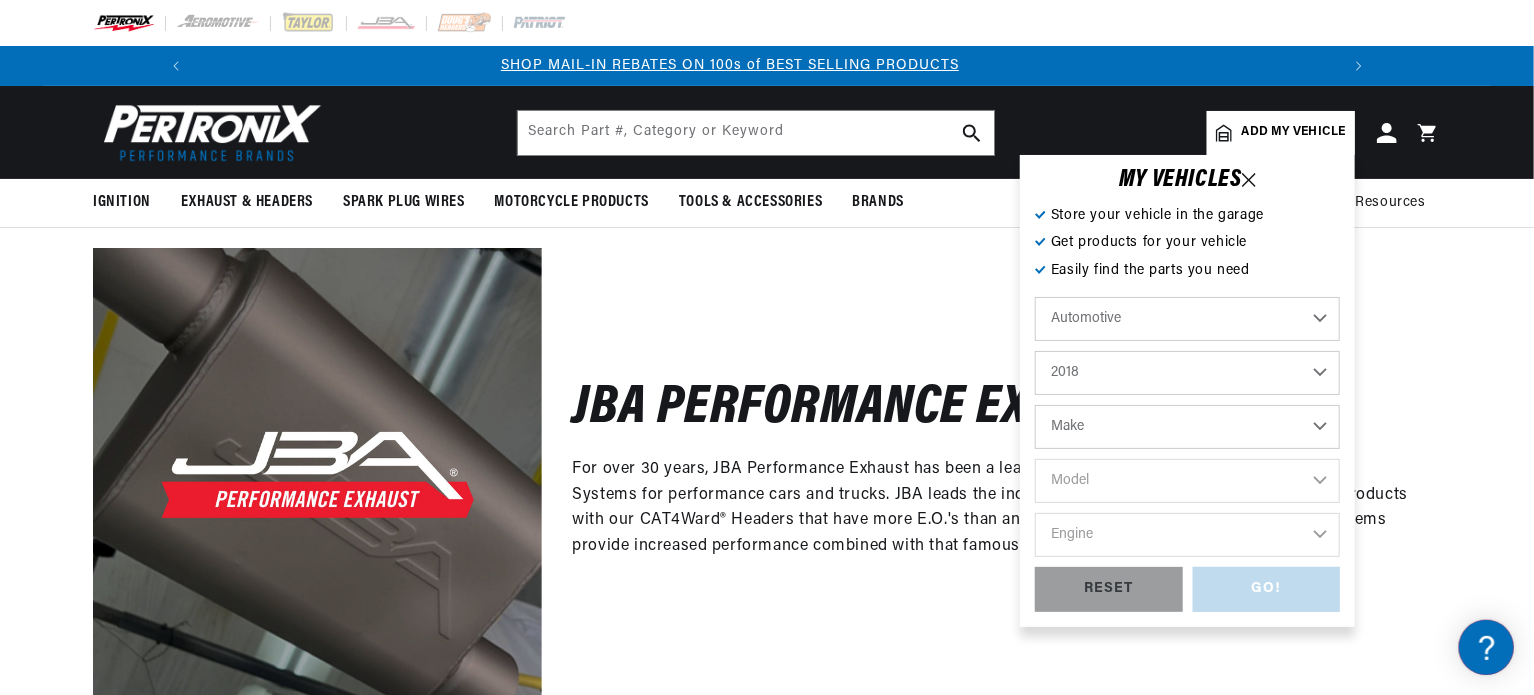 click on "Make
Cadillac
Chevrolet
Chrysler
Dodge
Ford
GMC
INFINITI
Jeep
Nissan
Ram
Subaru
Toyota" at bounding box center (1187, 427) 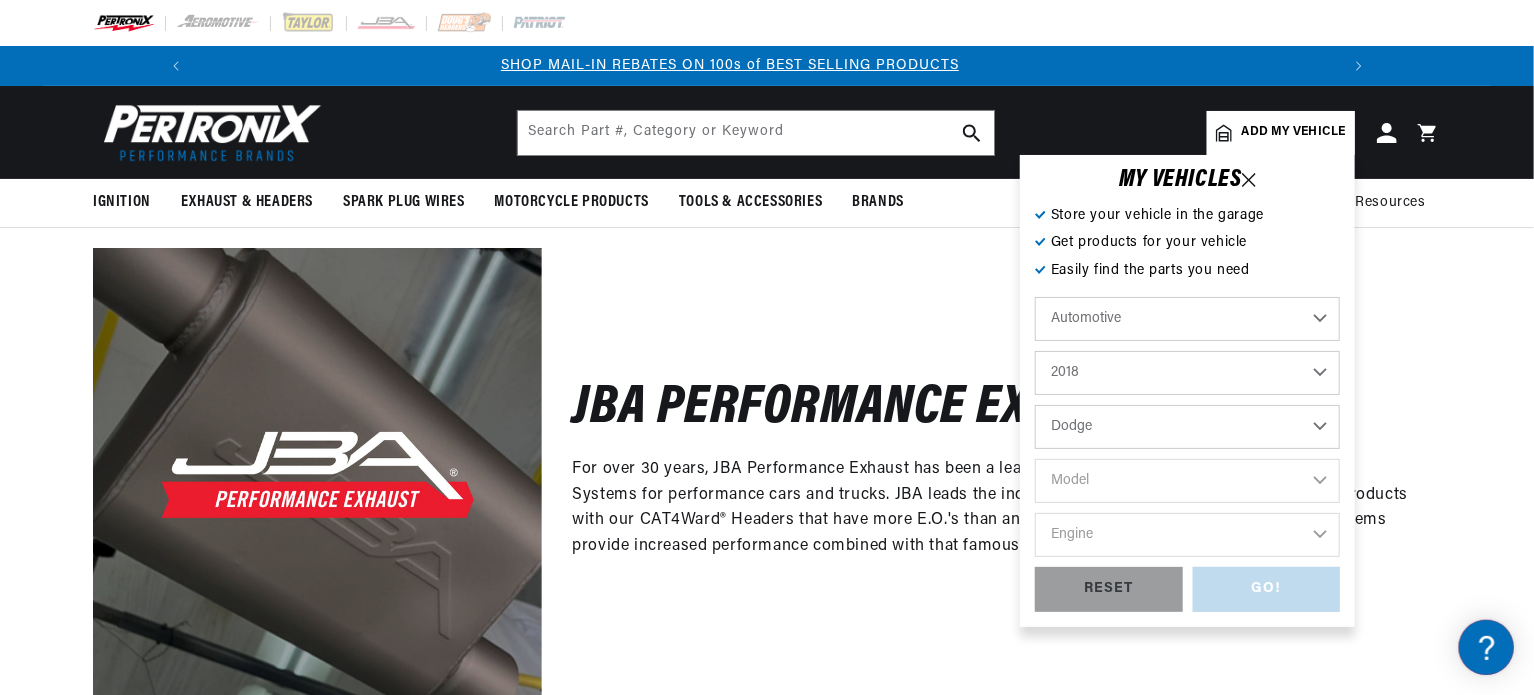 click on "Make
Cadillac
Chevrolet
Chrysler
Dodge
Ford
GMC
INFINITI
Jeep
Nissan
Ram
Subaru
Toyota" at bounding box center [1187, 427] 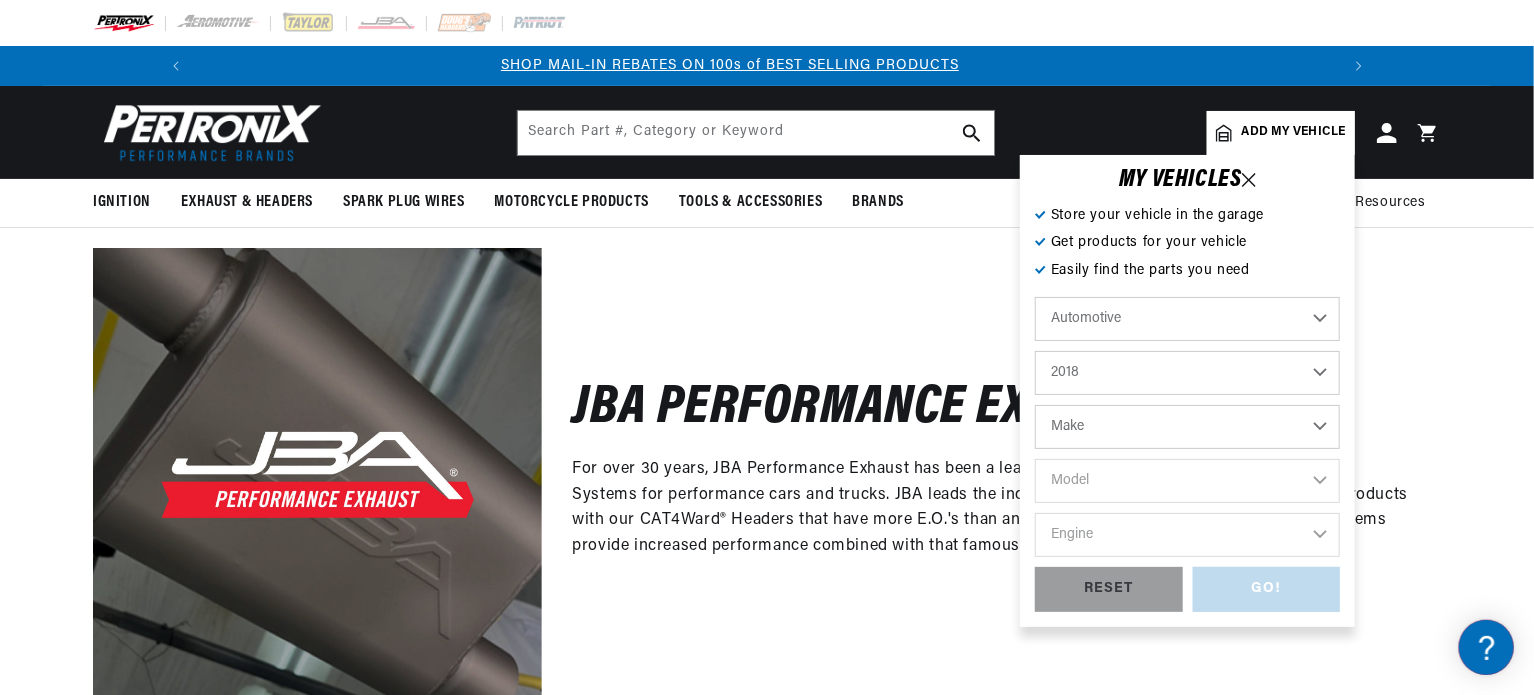 select on "Dodge" 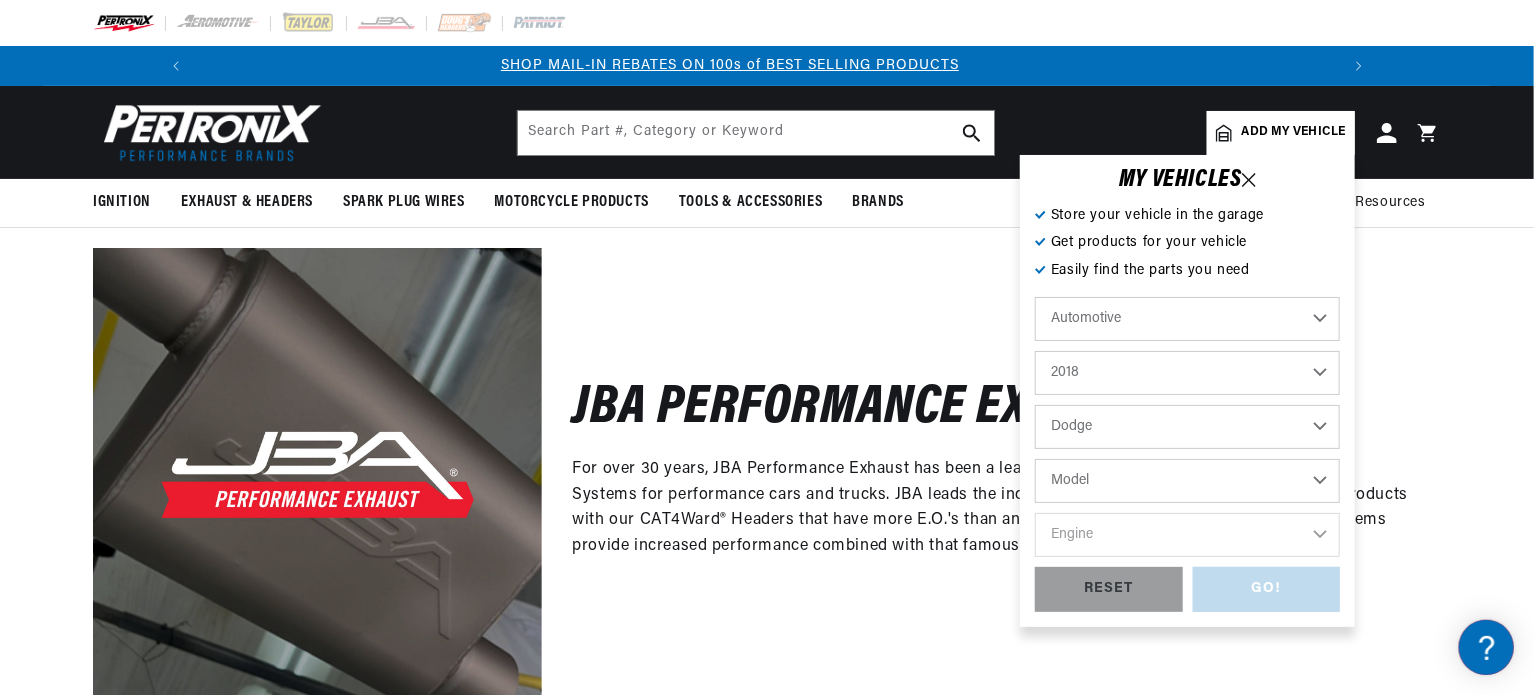 click on "Model
Challenger
Charger
Durango" at bounding box center [1187, 481] 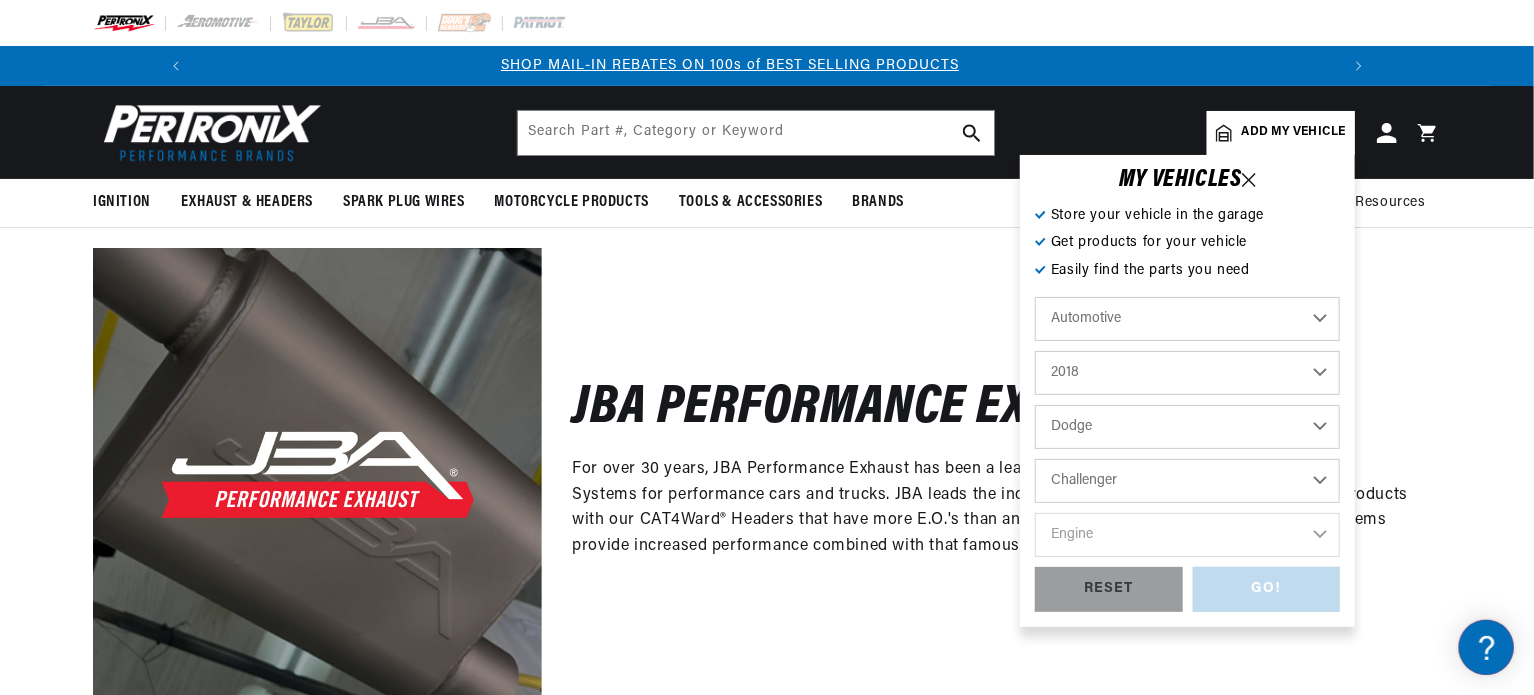 click on "Model
Challenger
Charger
Durango" at bounding box center (1187, 481) 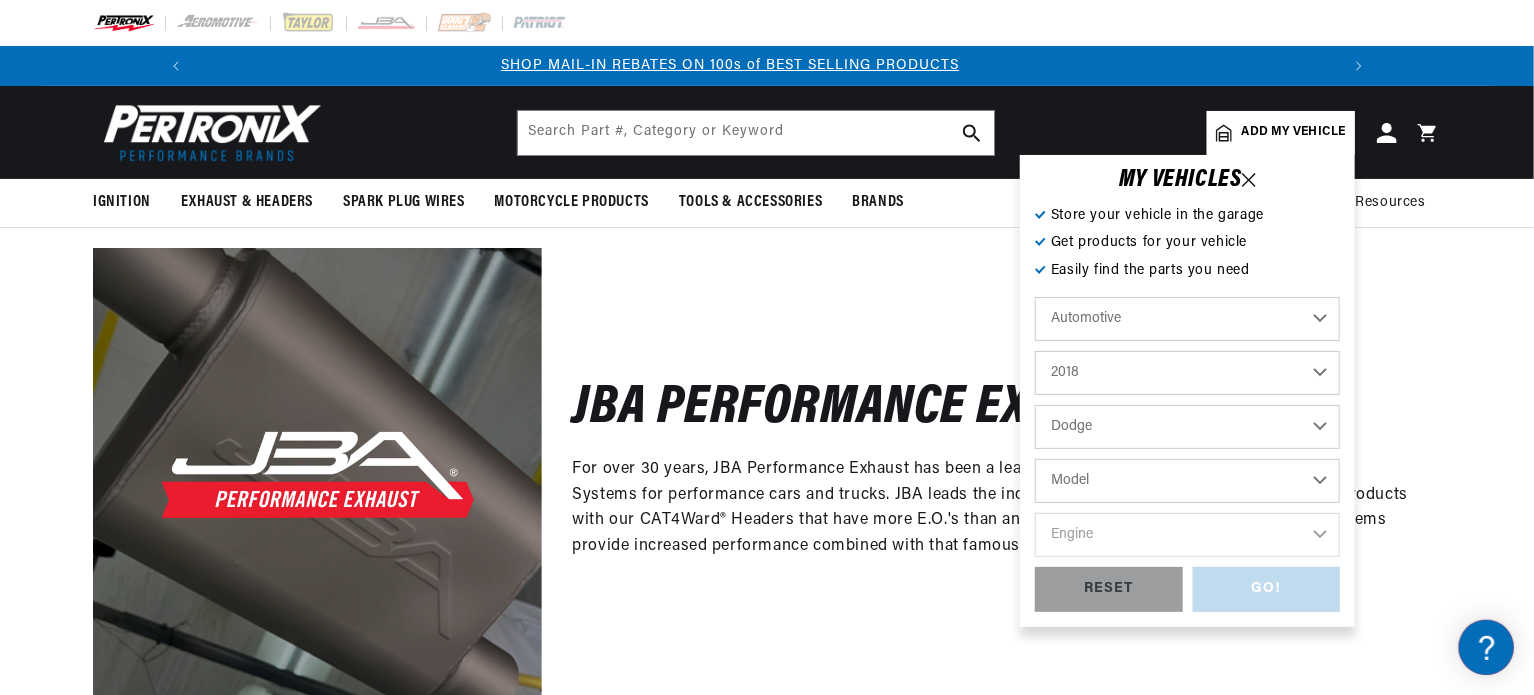 select on "Challenger" 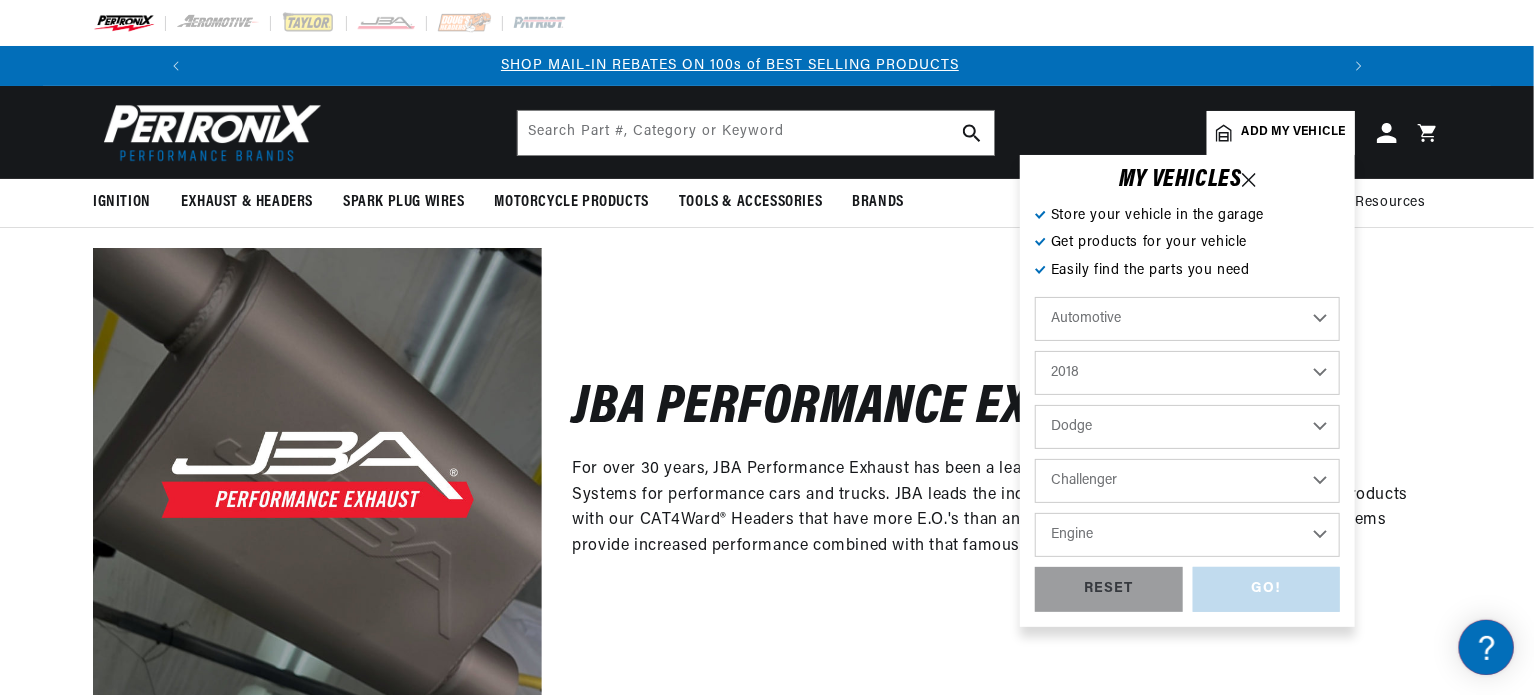 click on "Engine
5.7L
6.2L
6.4L" at bounding box center [1187, 535] 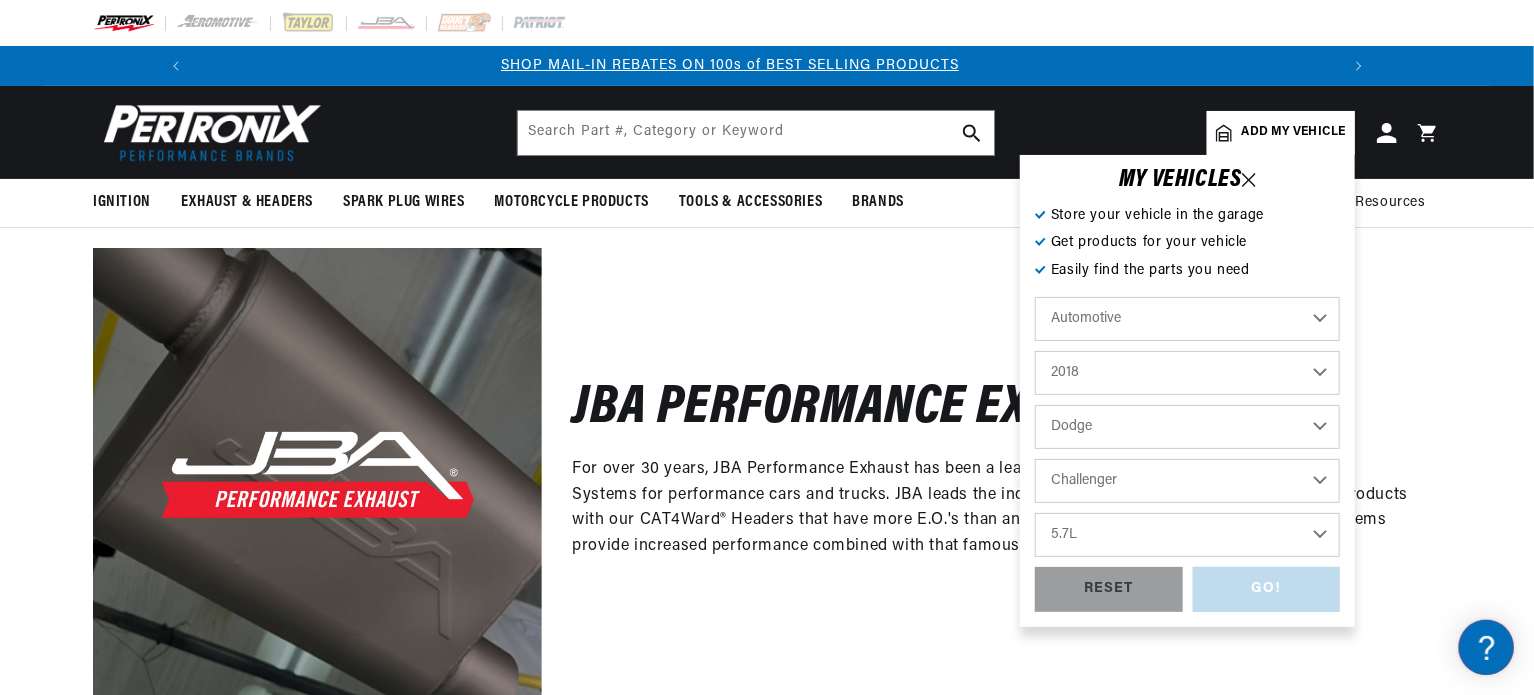 click on "Engine
5.7L
6.2L
6.4L" at bounding box center (1187, 535) 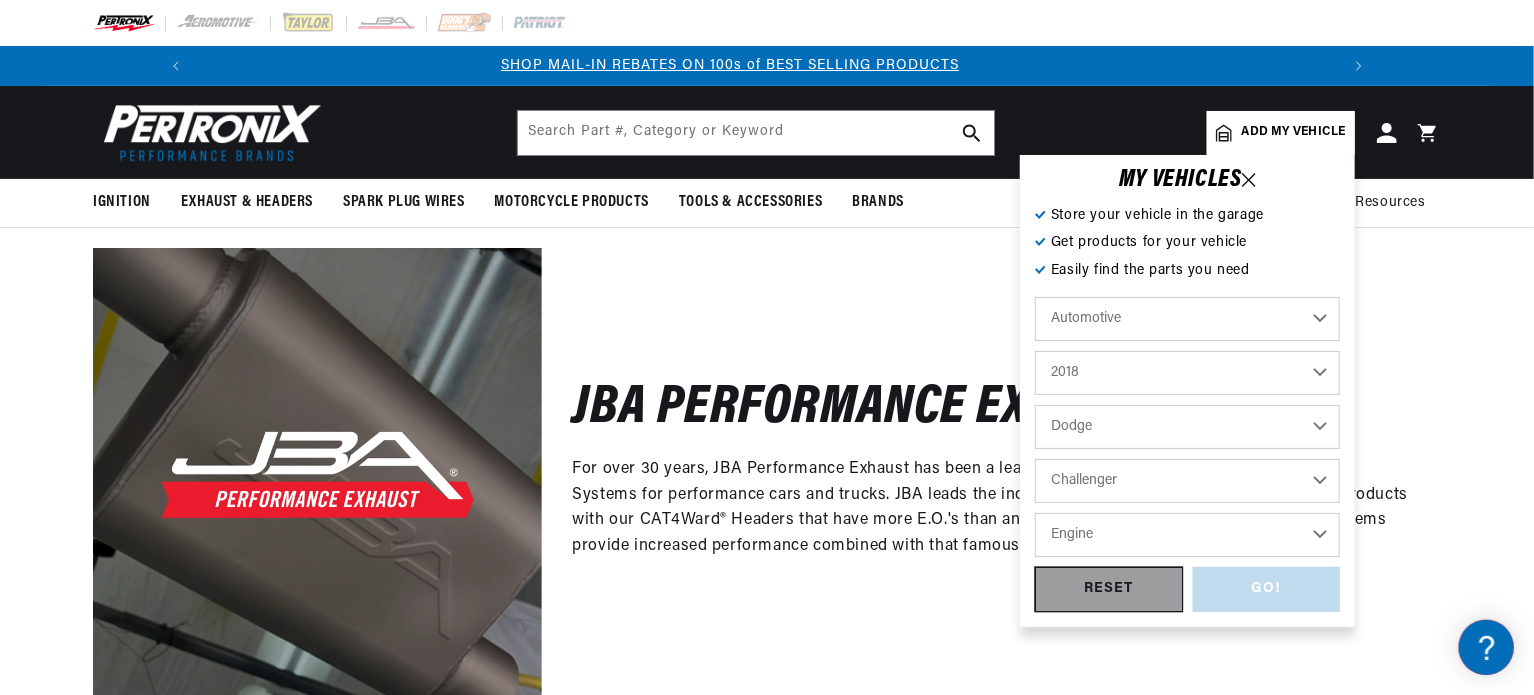 select on "5.7L" 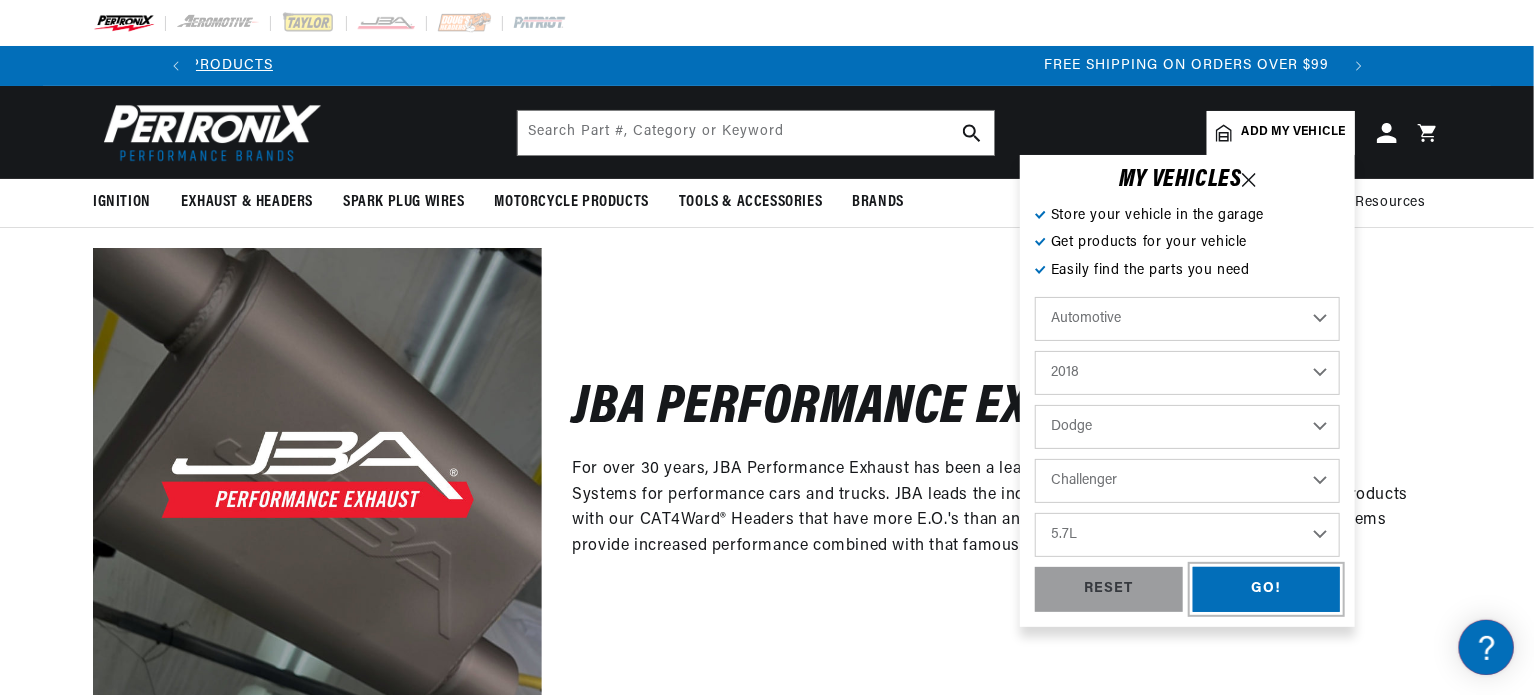 click on "GO!" at bounding box center (1267, 589) 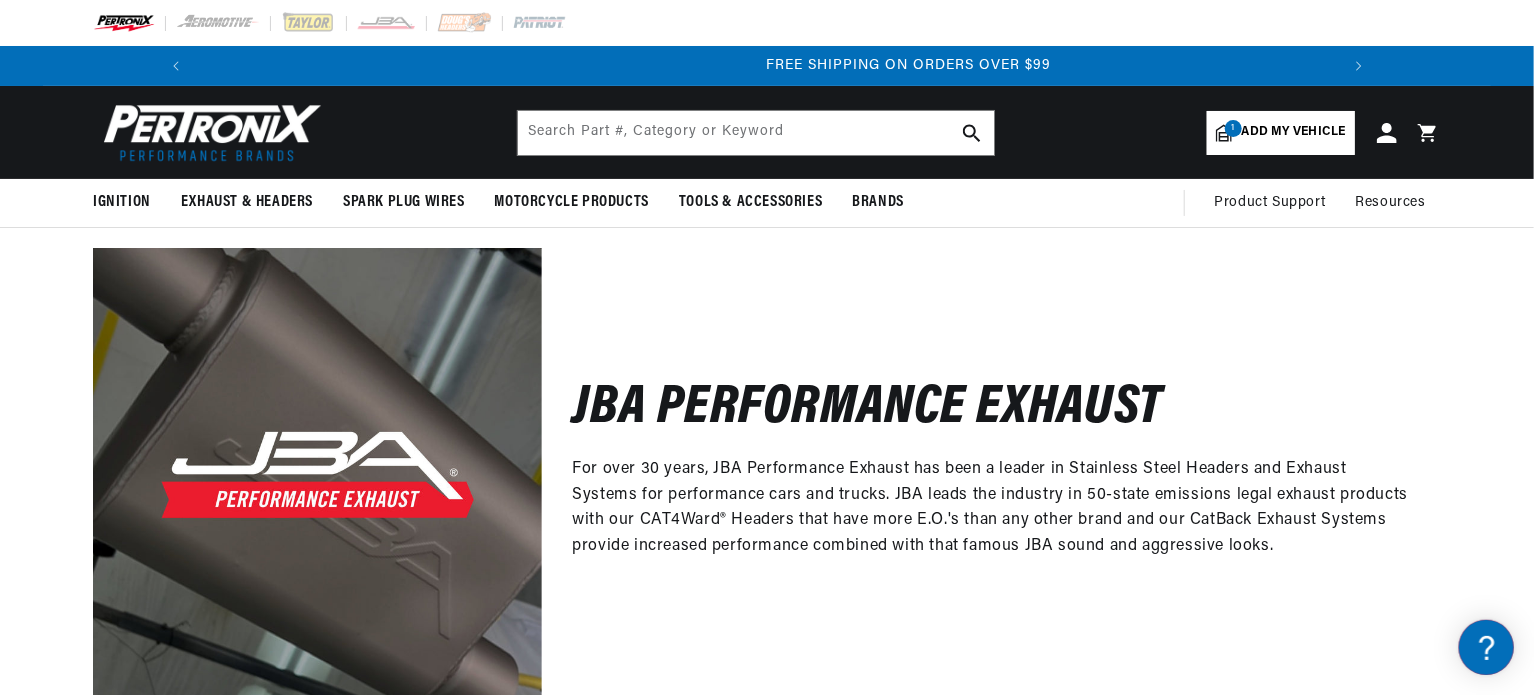 scroll, scrollTop: 0, scrollLeft: 2344, axis: horizontal 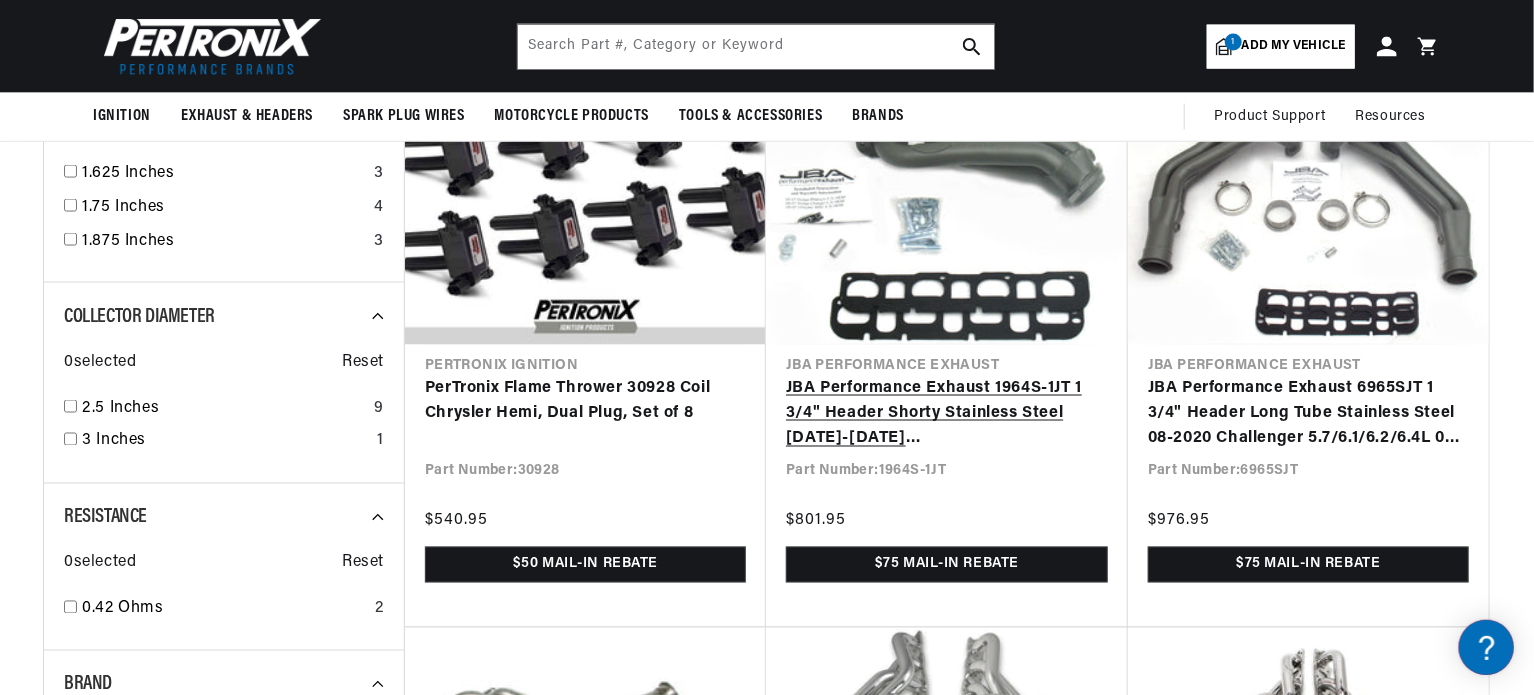 click on "JBA Performance Exhaust 1964S-1JT 1 3/4" Header Shorty Stainless Steel [DATE]-[DATE] Challenger/Charger/300C 09-10 Magnum 5.7L Titanium Ceramic" at bounding box center [947, 414] 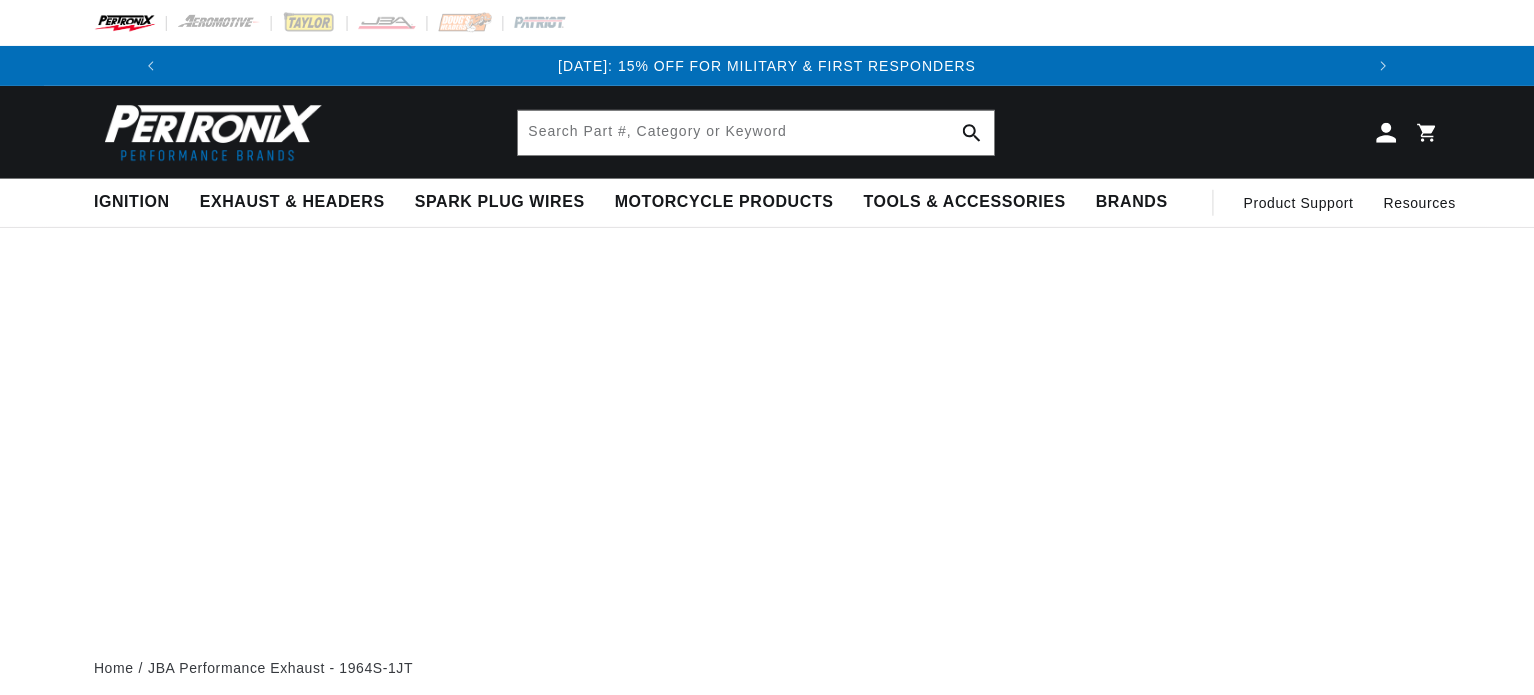 scroll, scrollTop: 0, scrollLeft: 0, axis: both 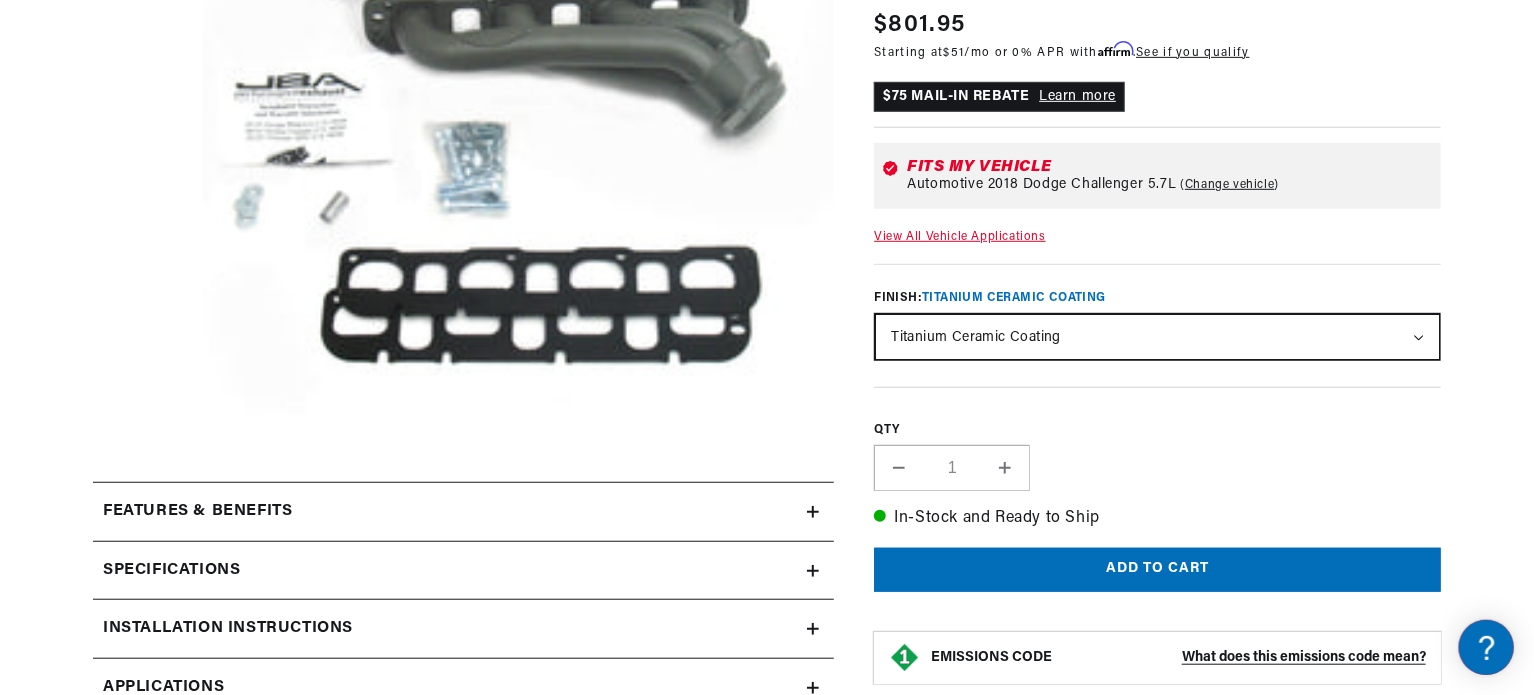 click on "Features & Benefits" at bounding box center (450, 512) 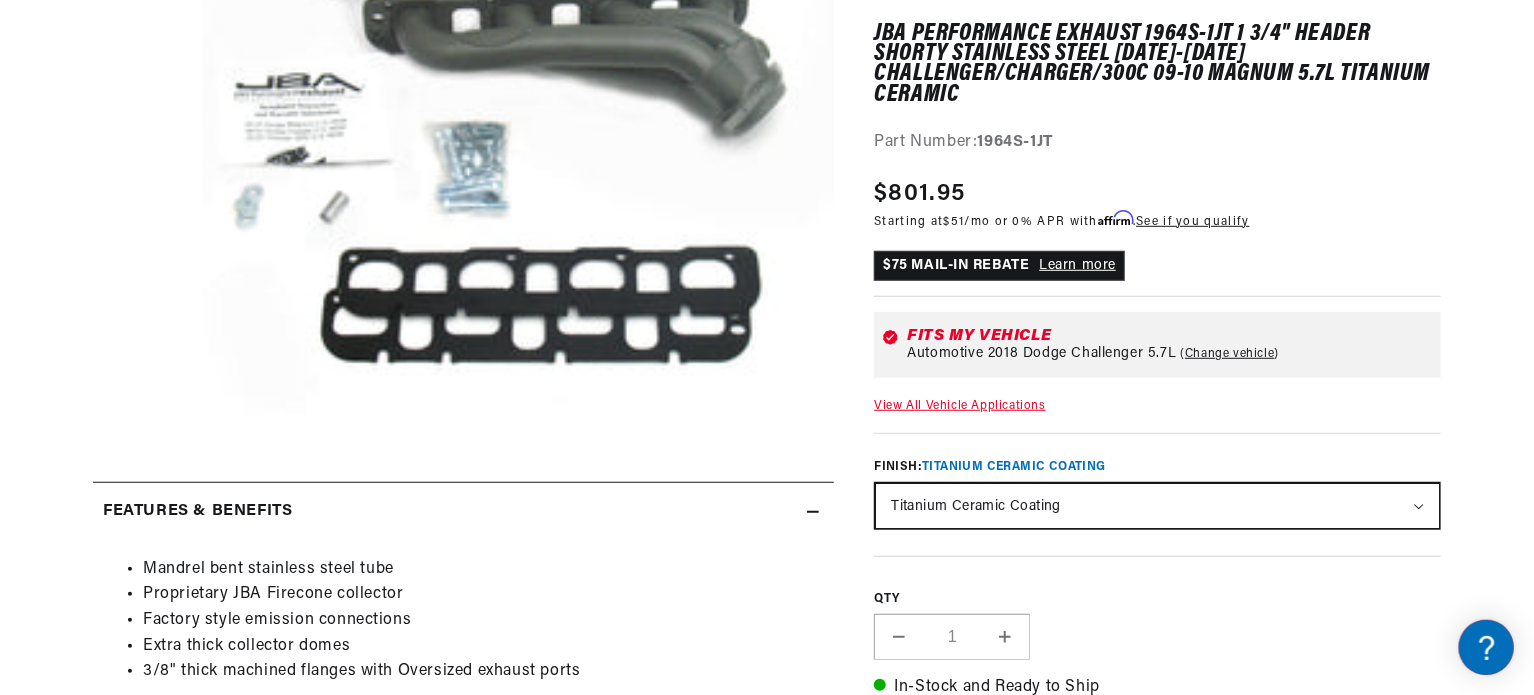 scroll, scrollTop: 0, scrollLeft: 2362, axis: horizontal 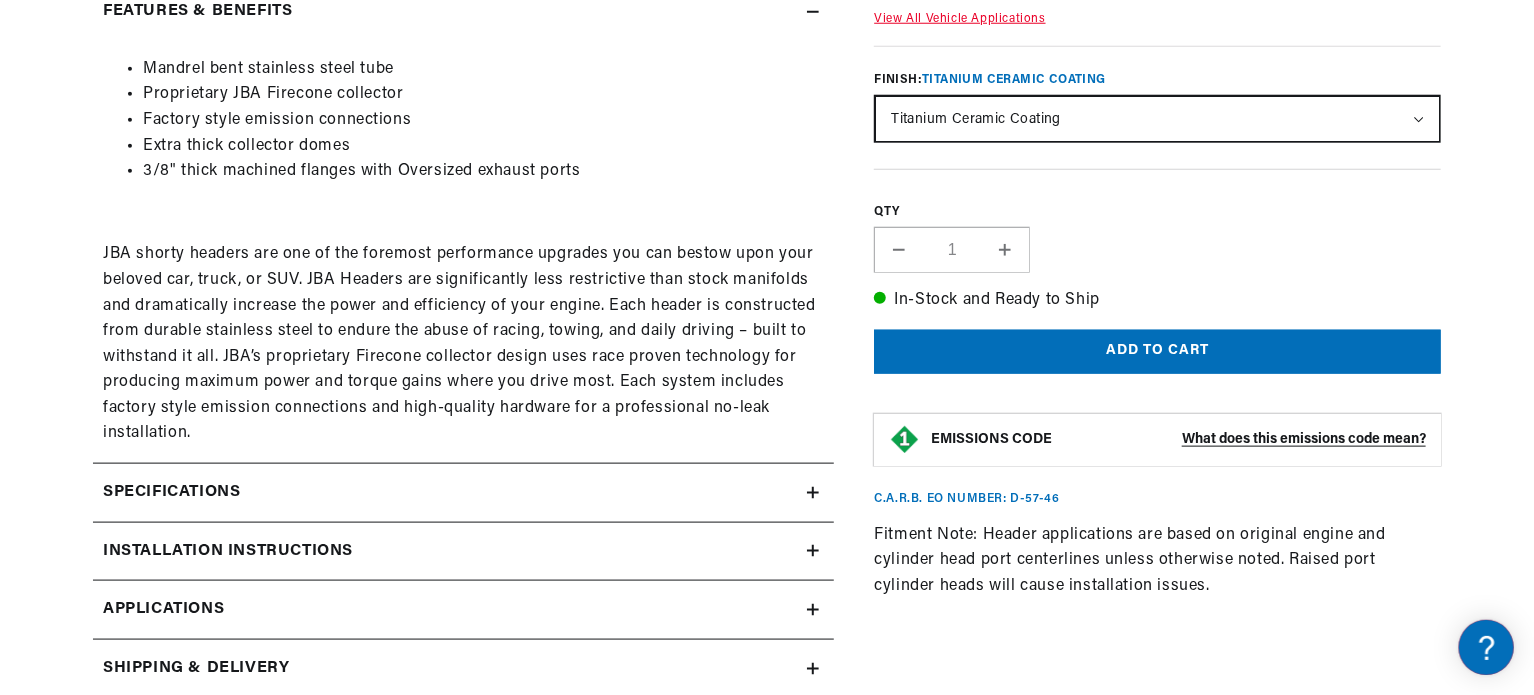 click on "Specifications" at bounding box center [450, 12] 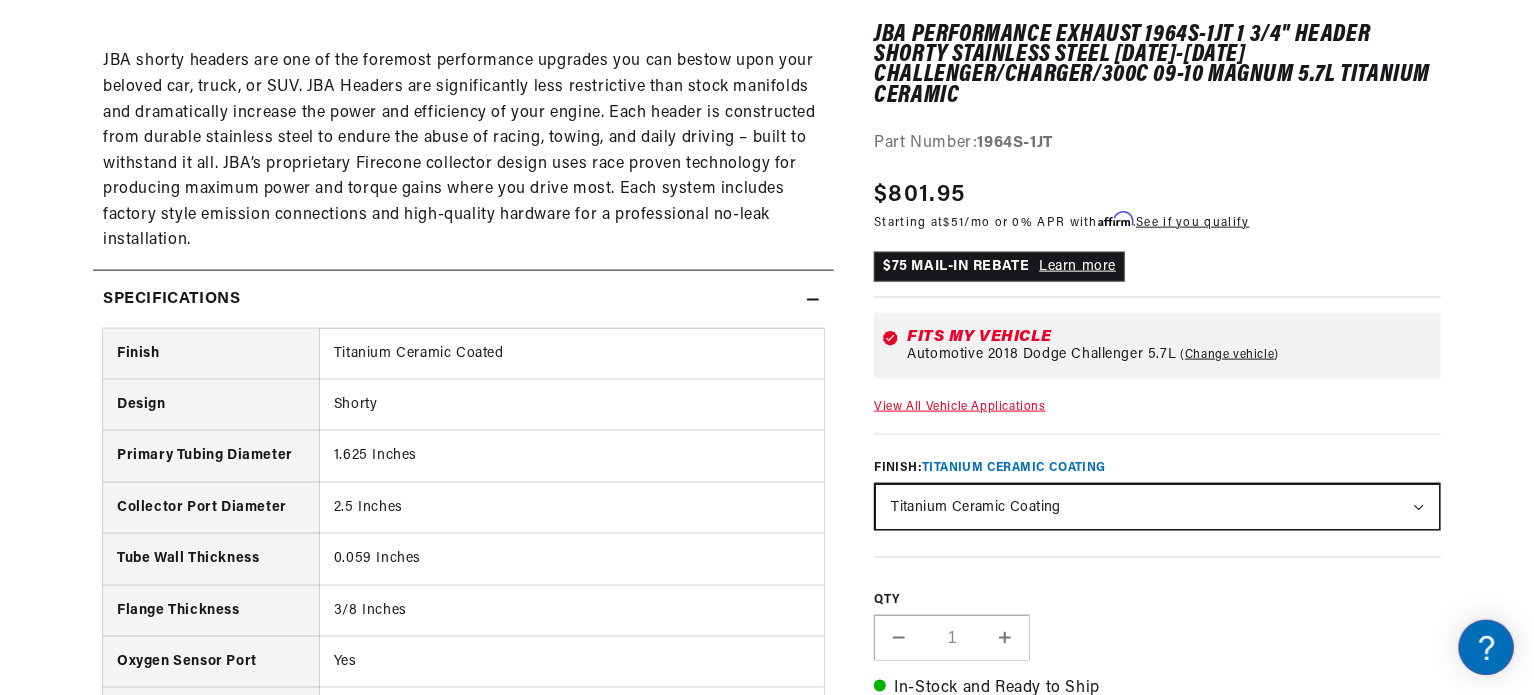 scroll, scrollTop: 1200, scrollLeft: 0, axis: vertical 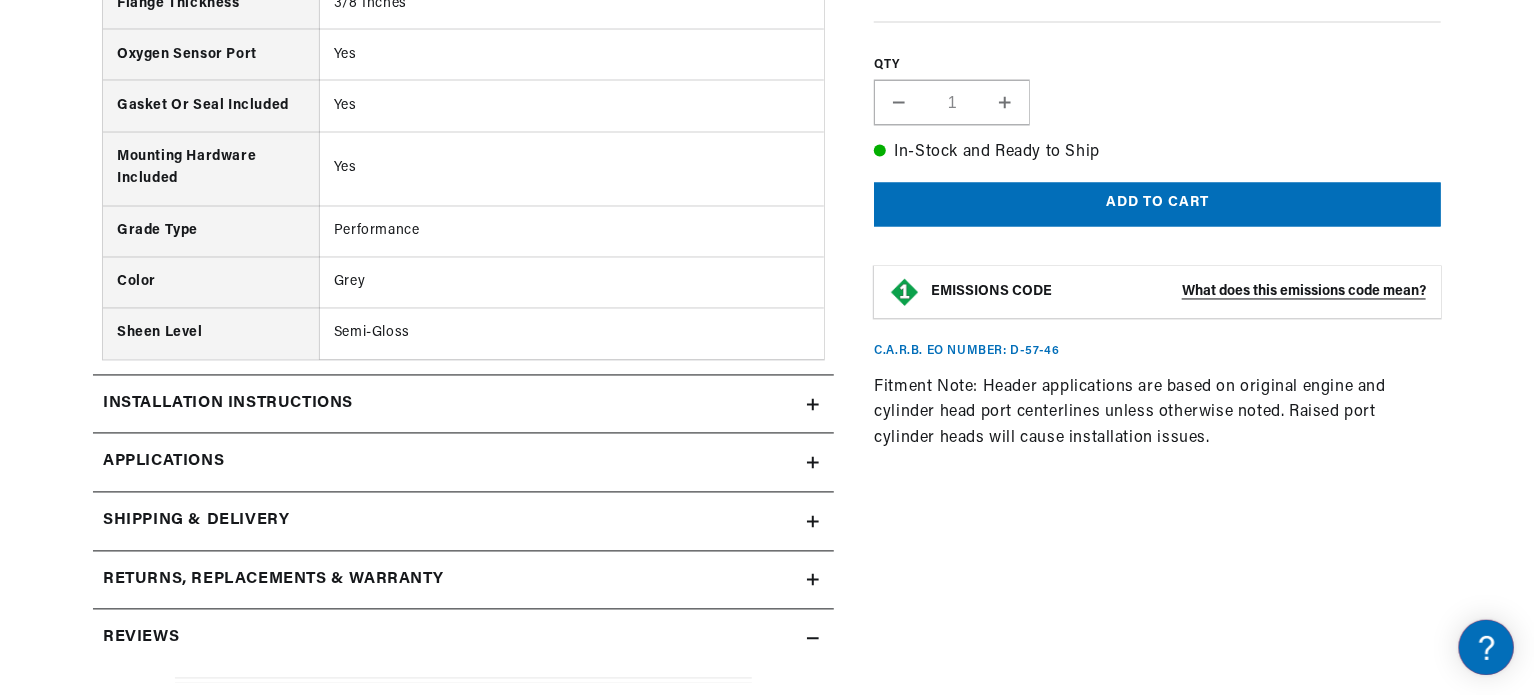 click on "Installation instructions" at bounding box center [450, -788] 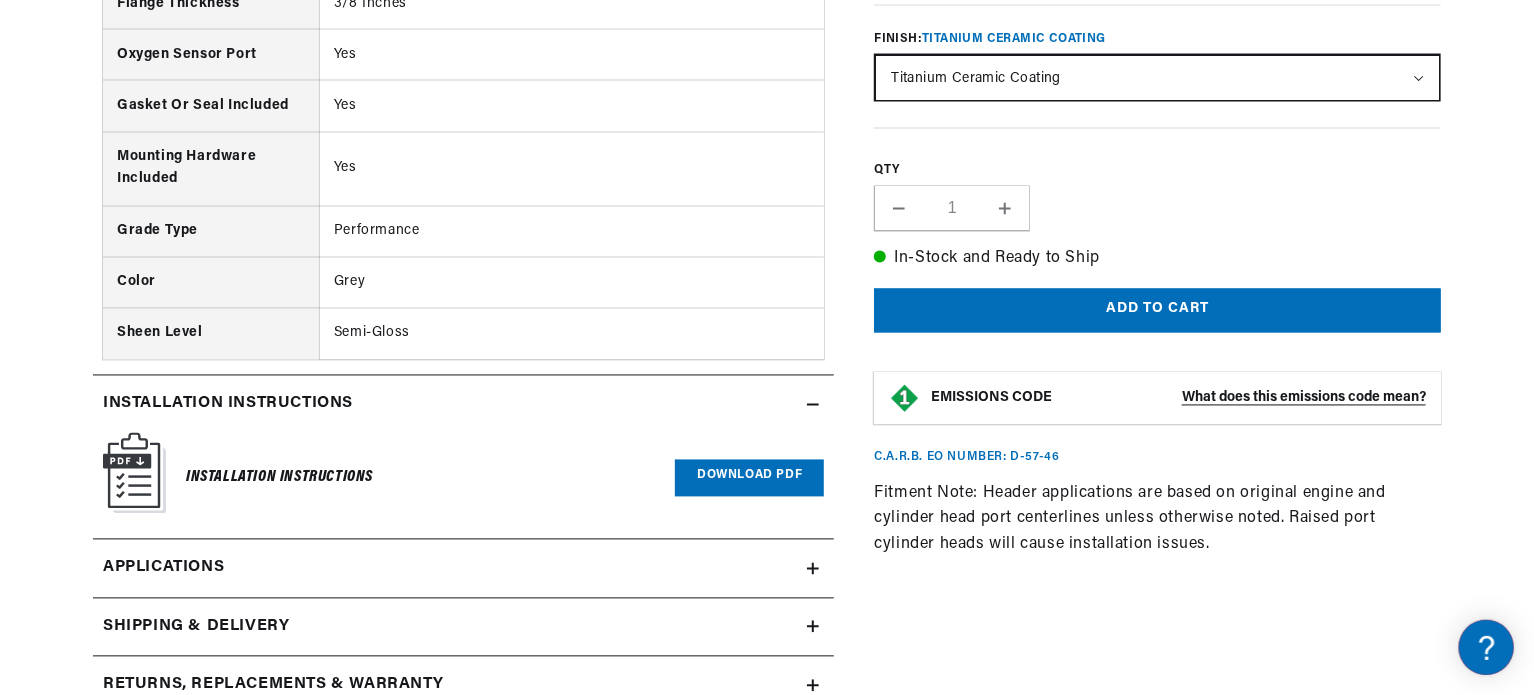 scroll, scrollTop: 0, scrollLeft: 0, axis: both 